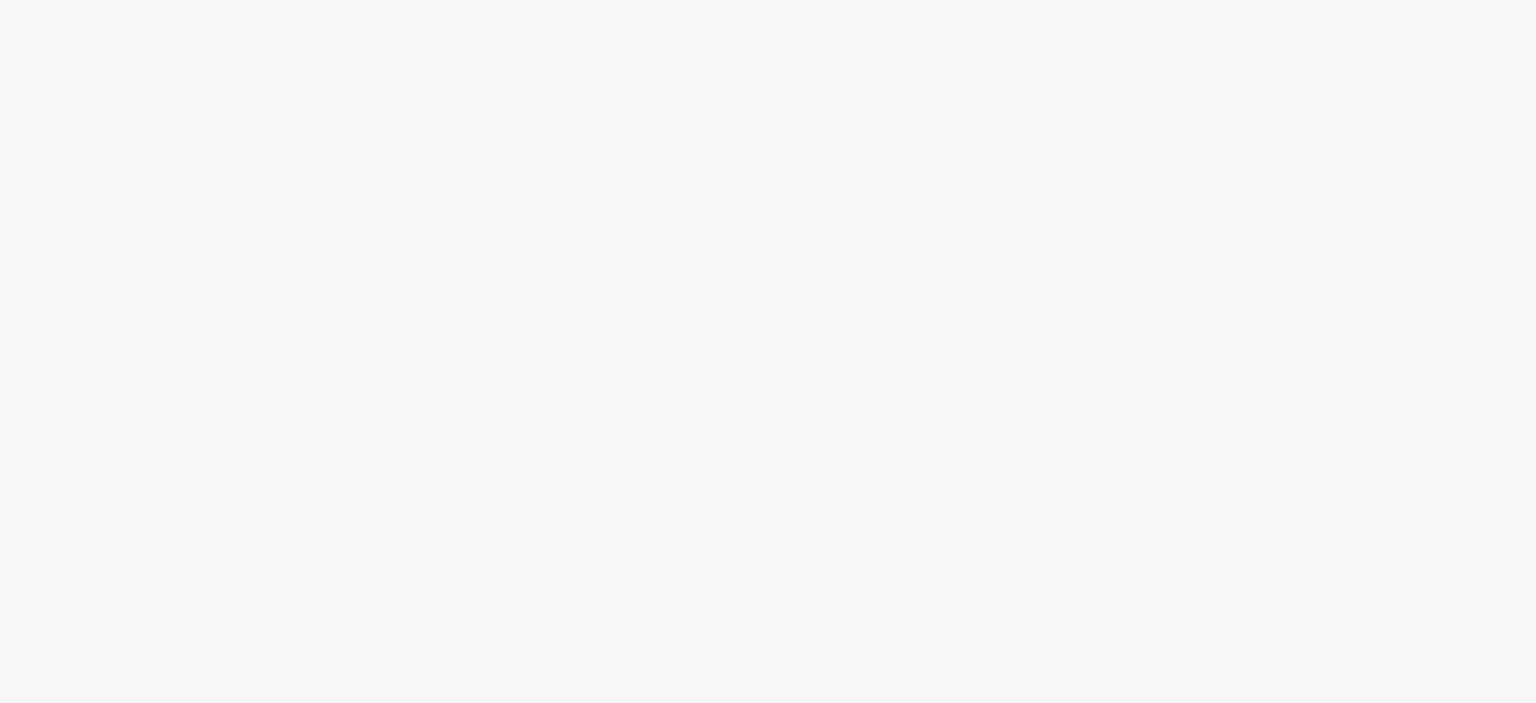scroll, scrollTop: 0, scrollLeft: 0, axis: both 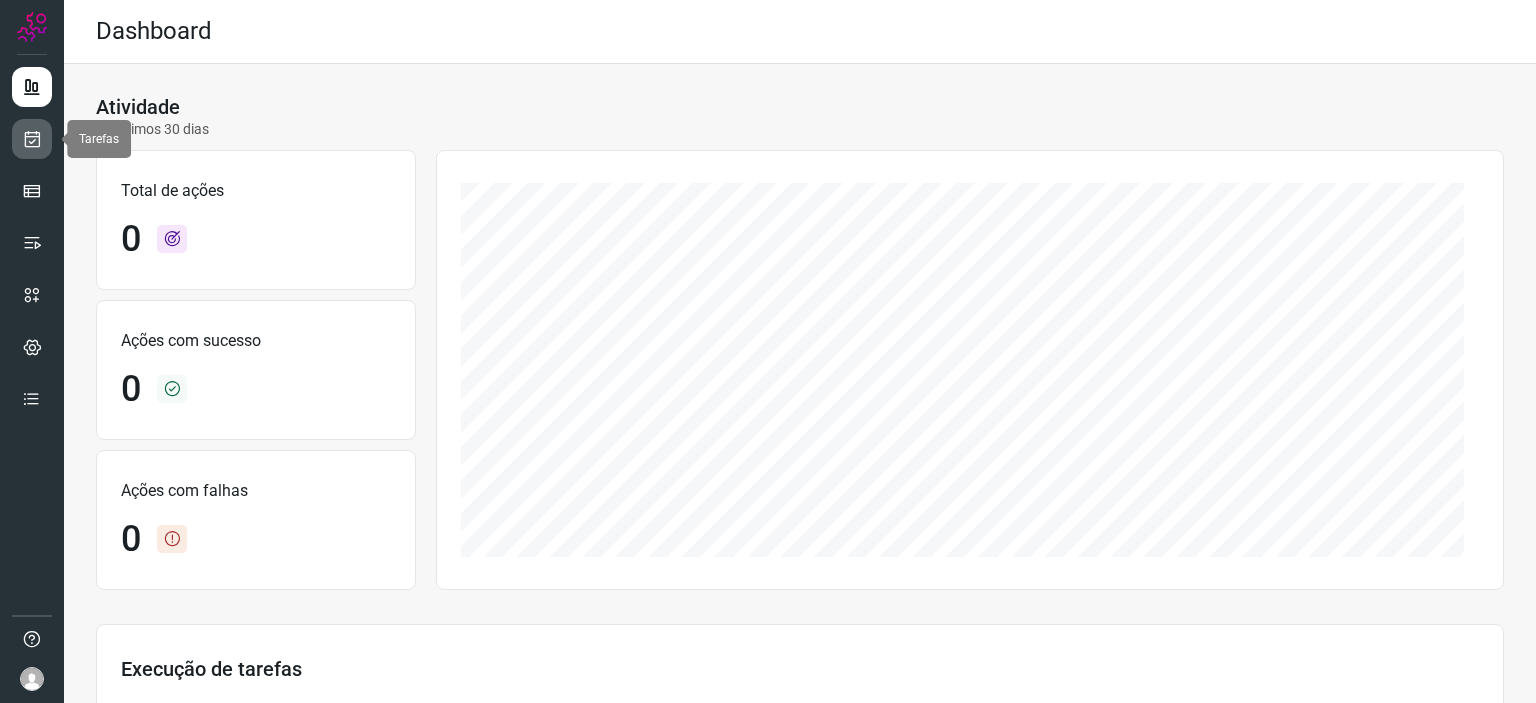 click at bounding box center (32, 139) 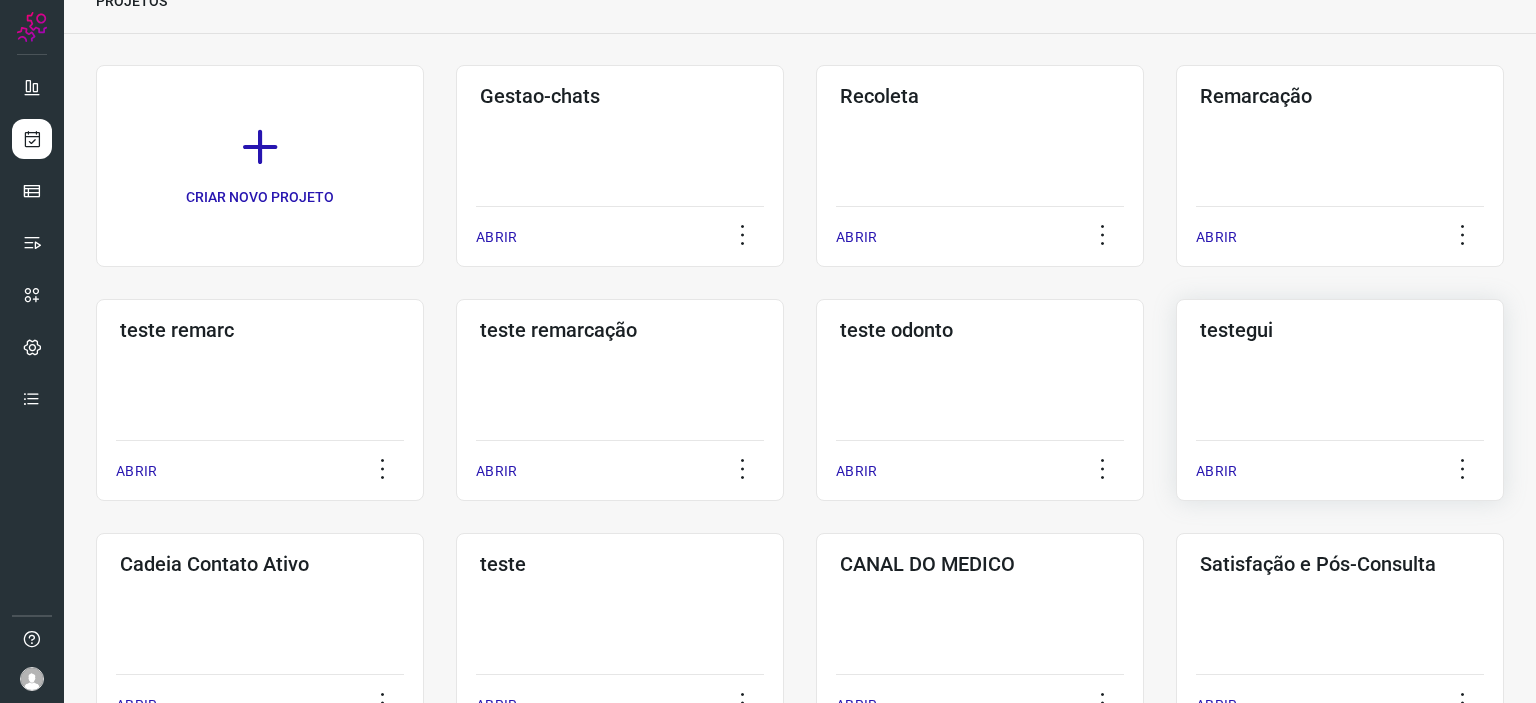 scroll, scrollTop: 300, scrollLeft: 0, axis: vertical 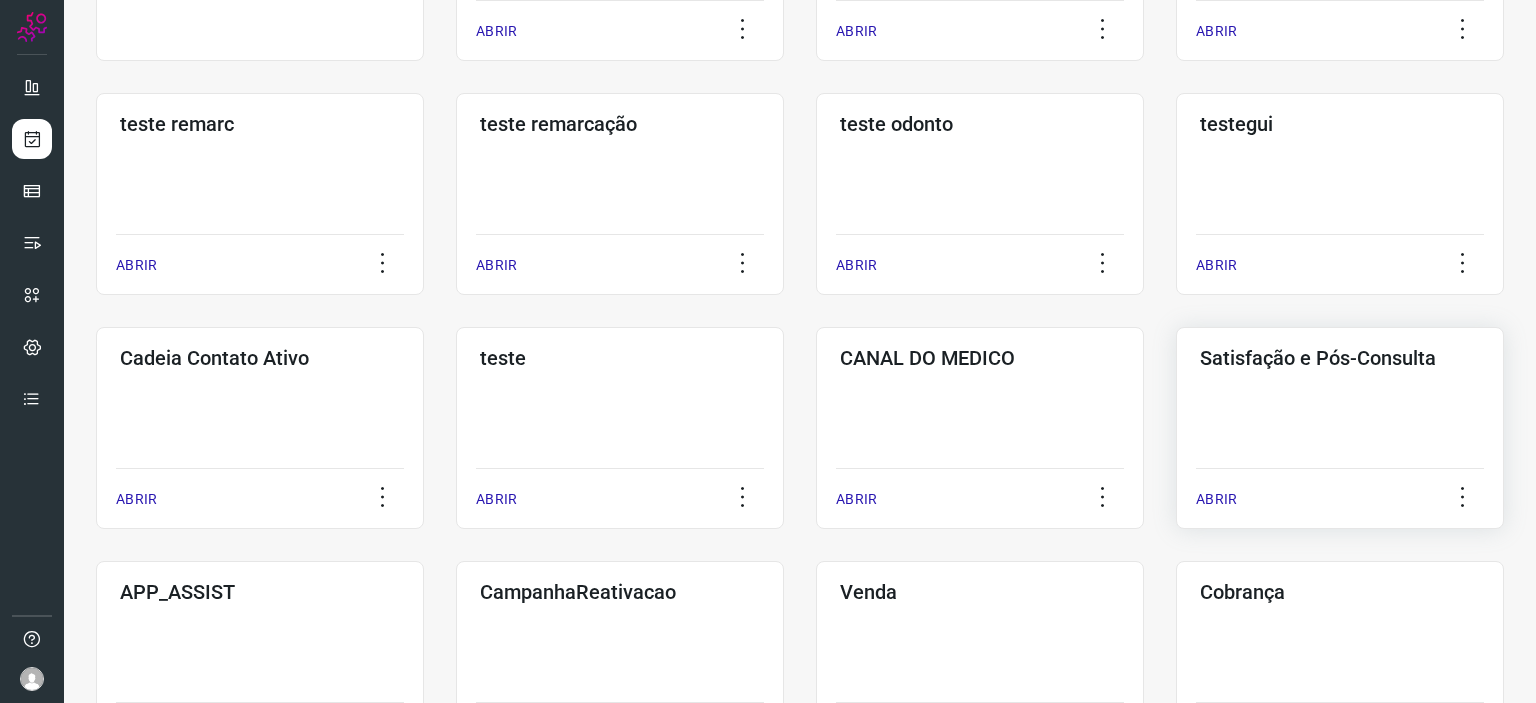 click on "Satisfação e Pós-Consulta  ABRIR" 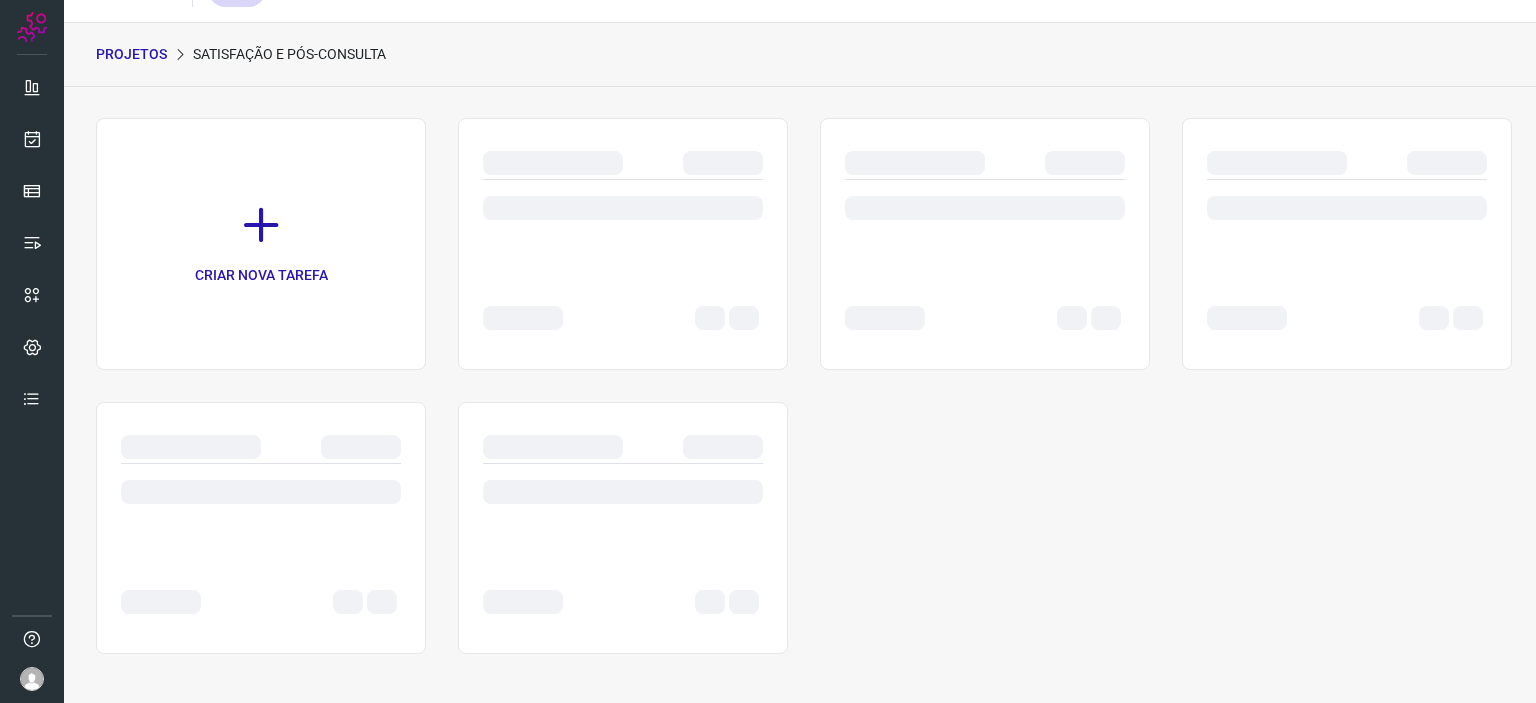 scroll, scrollTop: 0, scrollLeft: 0, axis: both 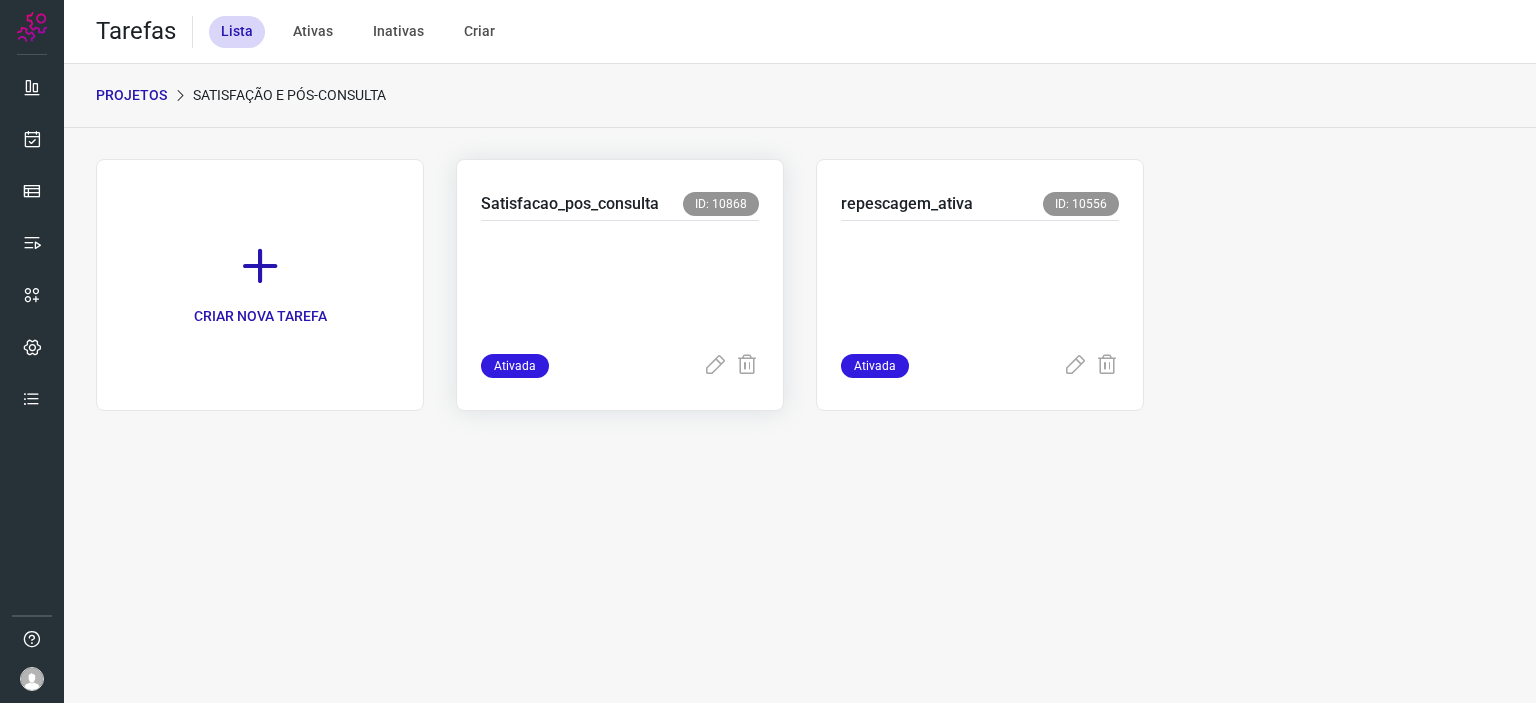 click at bounding box center (620, 283) 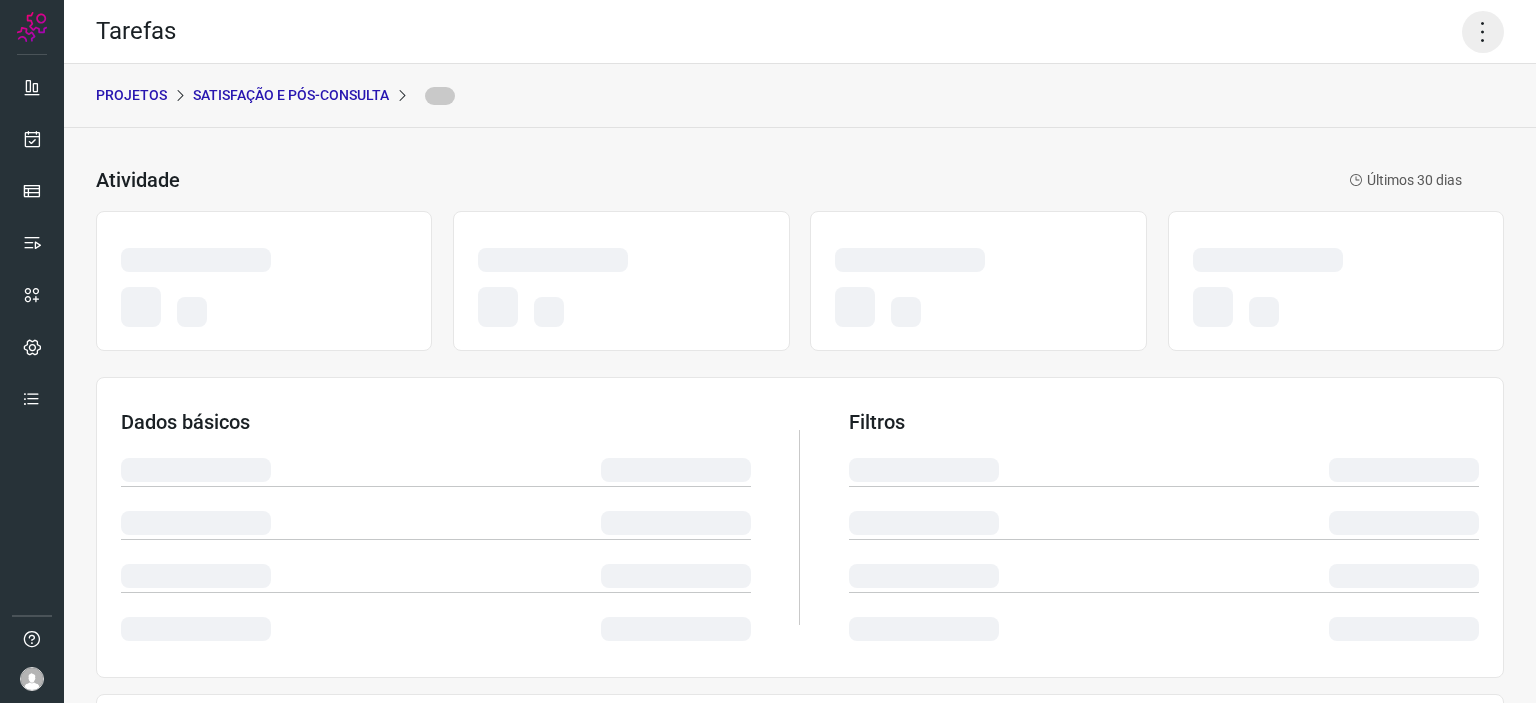 click 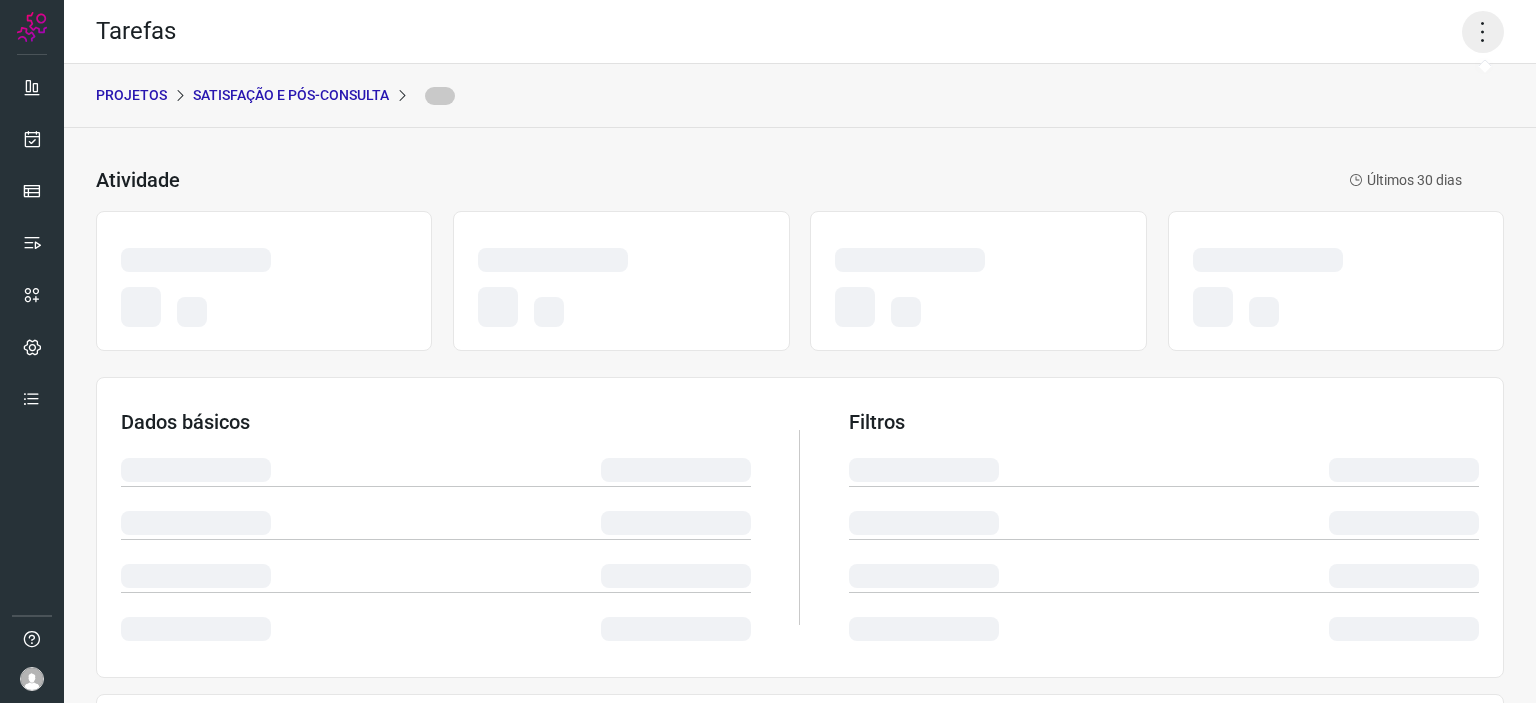 click 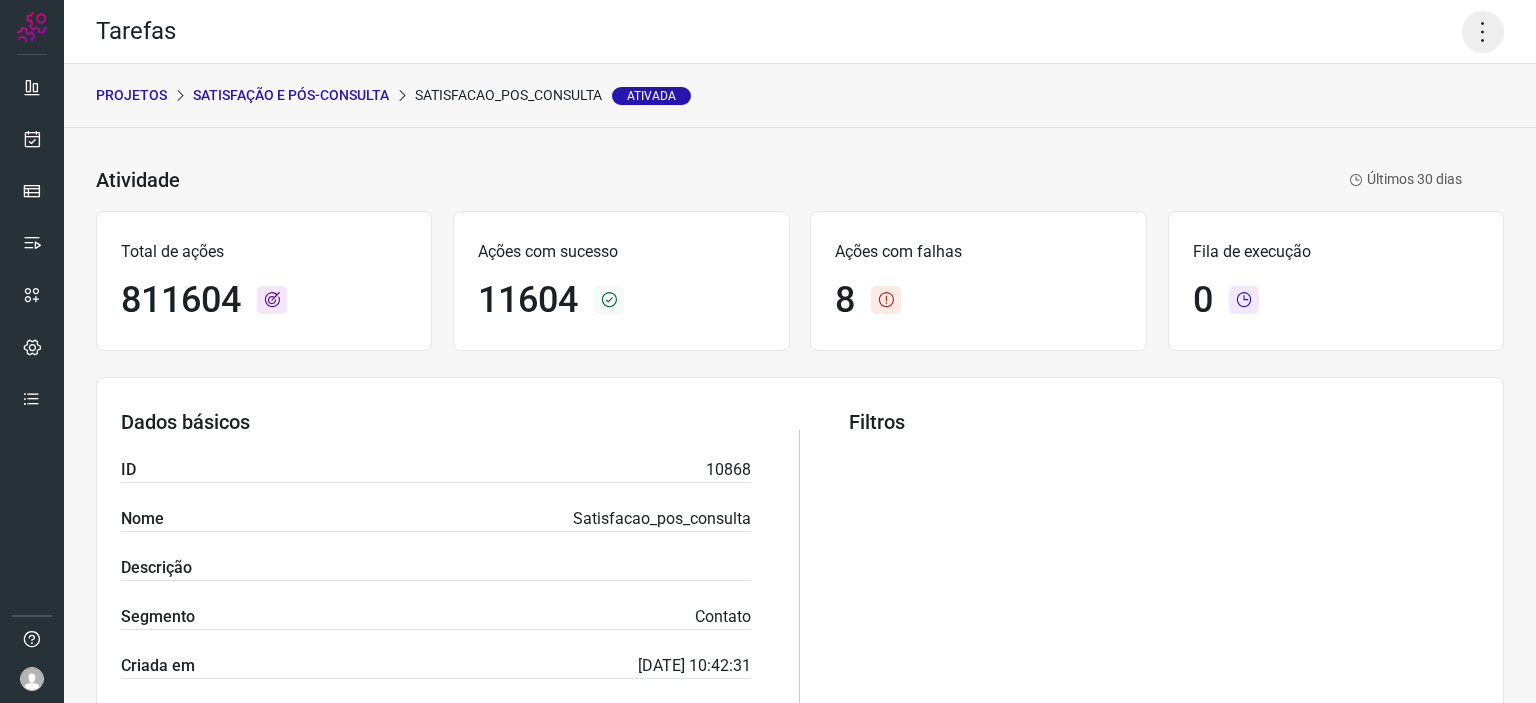 click 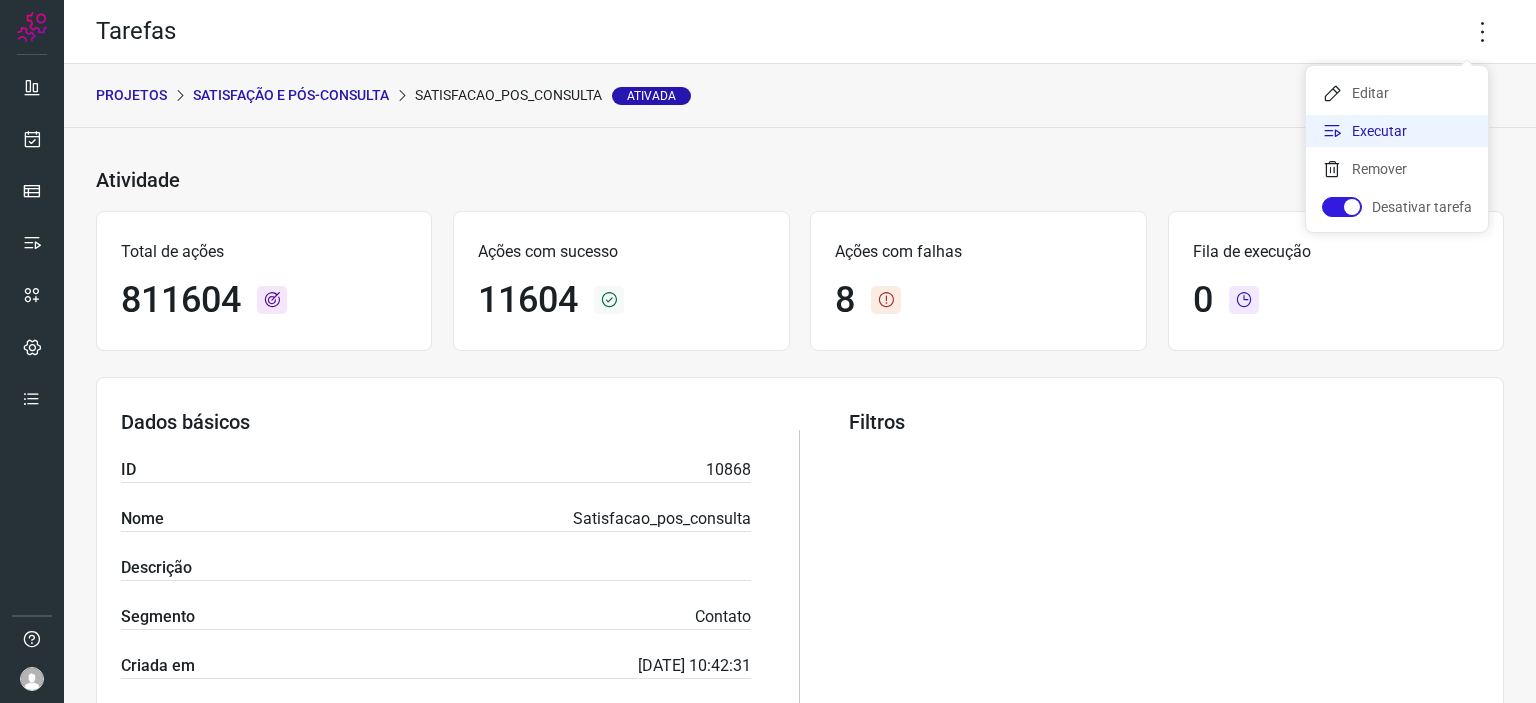 click on "Executar" 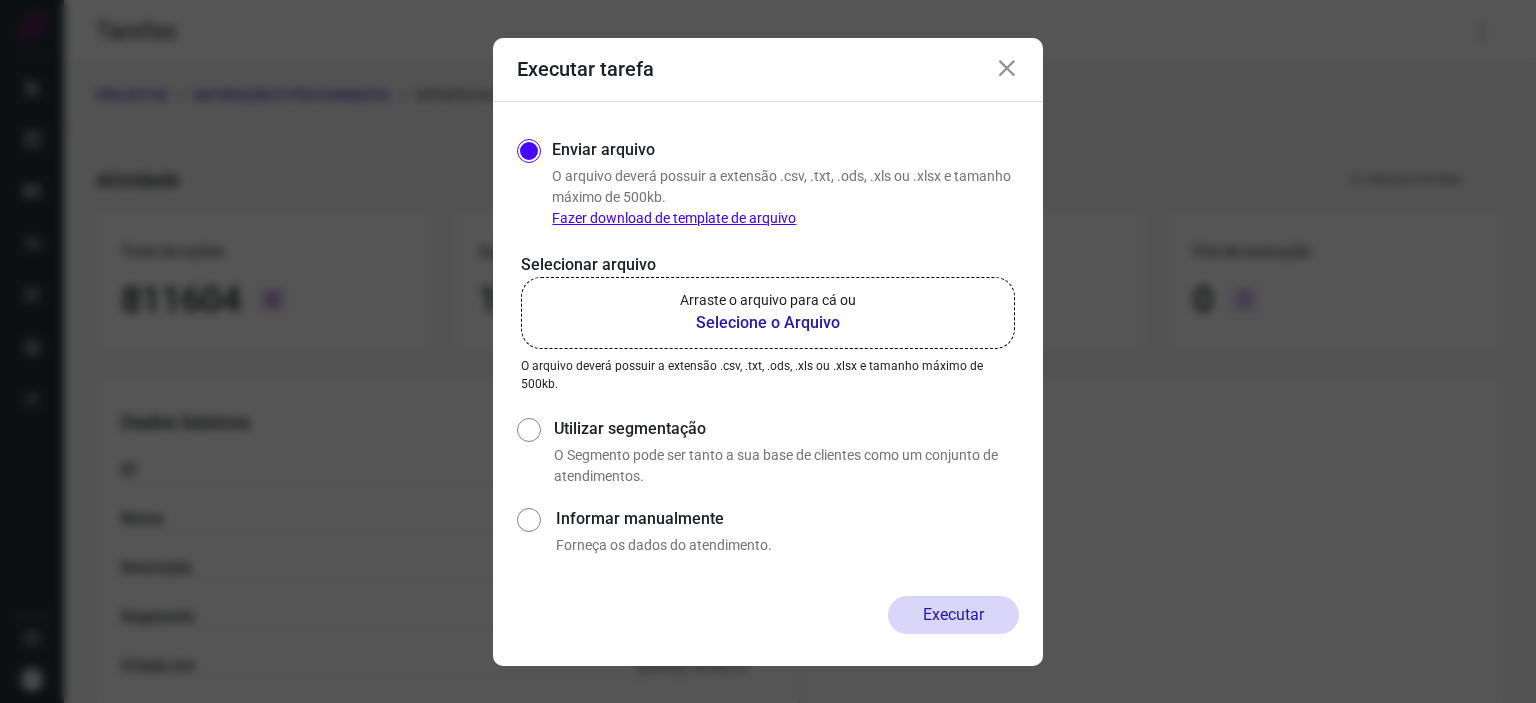 click on "Selecione o Arquivo" at bounding box center [768, 323] 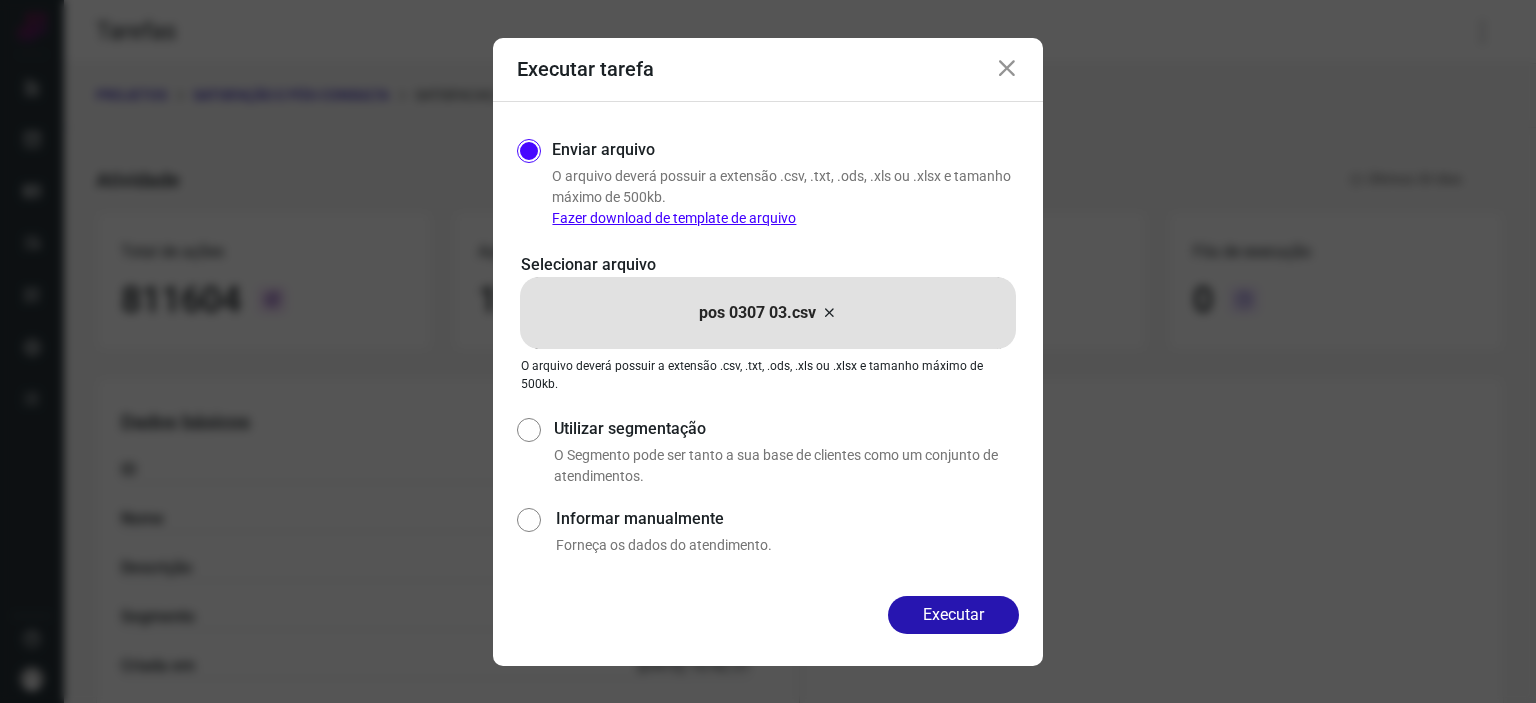 click at bounding box center [1007, 69] 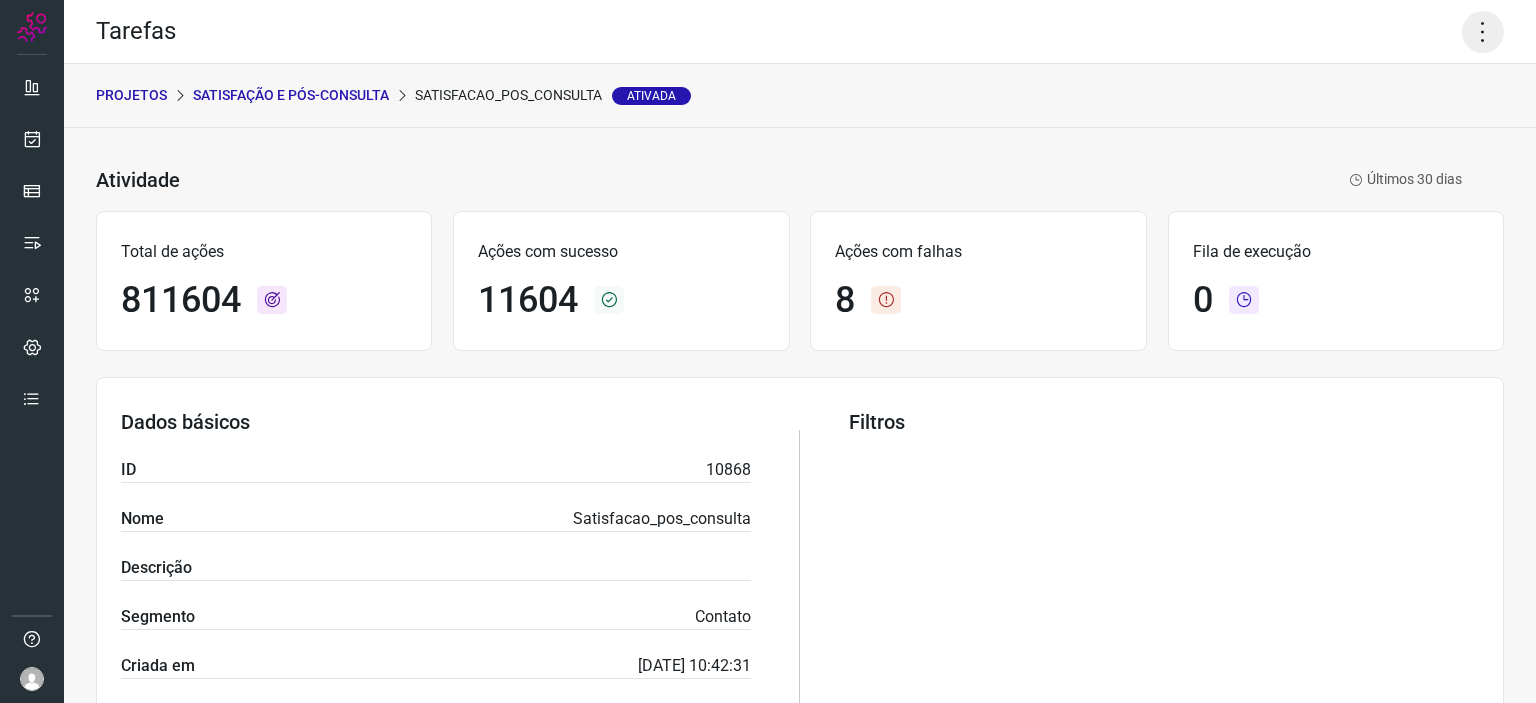 click 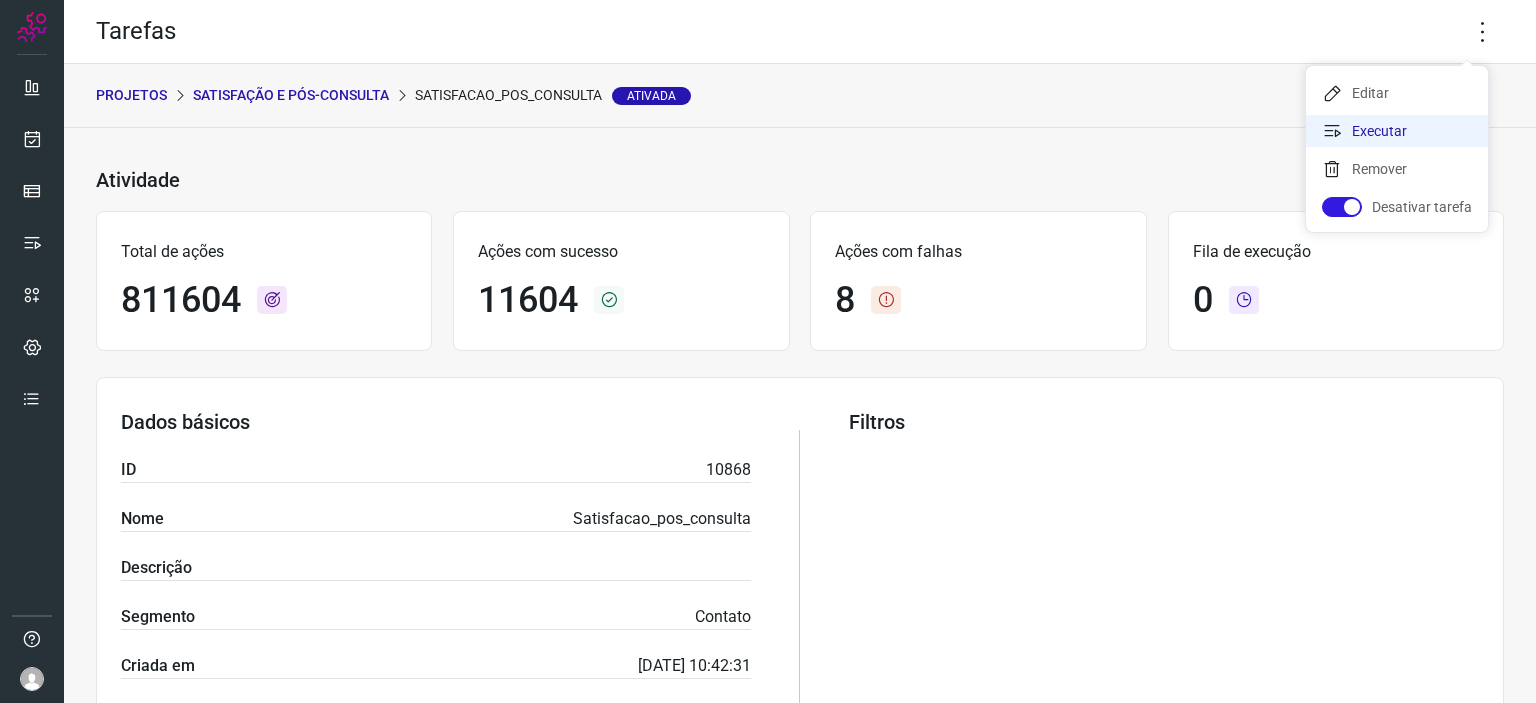 drag, startPoint x: 1393, startPoint y: 123, endPoint x: 1360, endPoint y: 177, distance: 63.28507 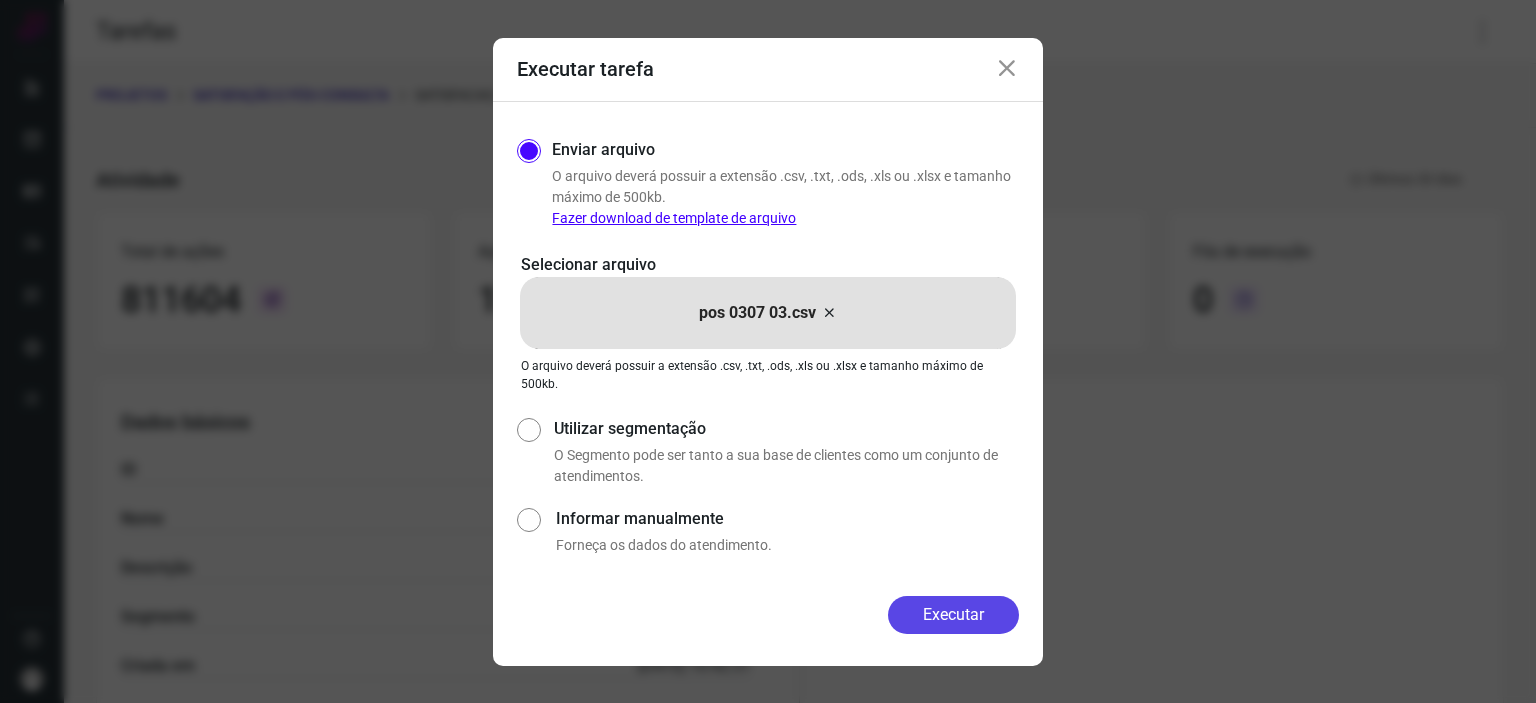 click on "Executar" at bounding box center [953, 615] 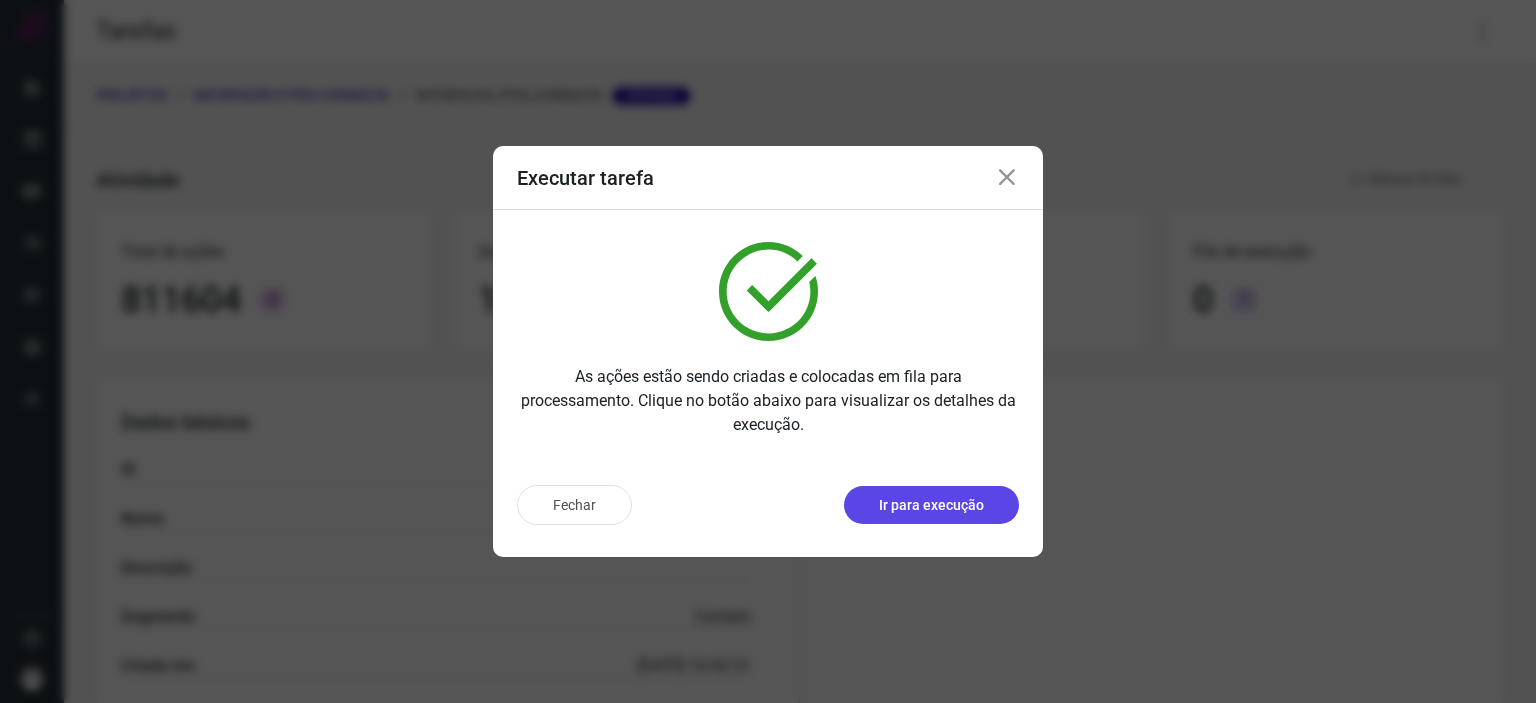 click on "Ir para execução" at bounding box center [931, 505] 